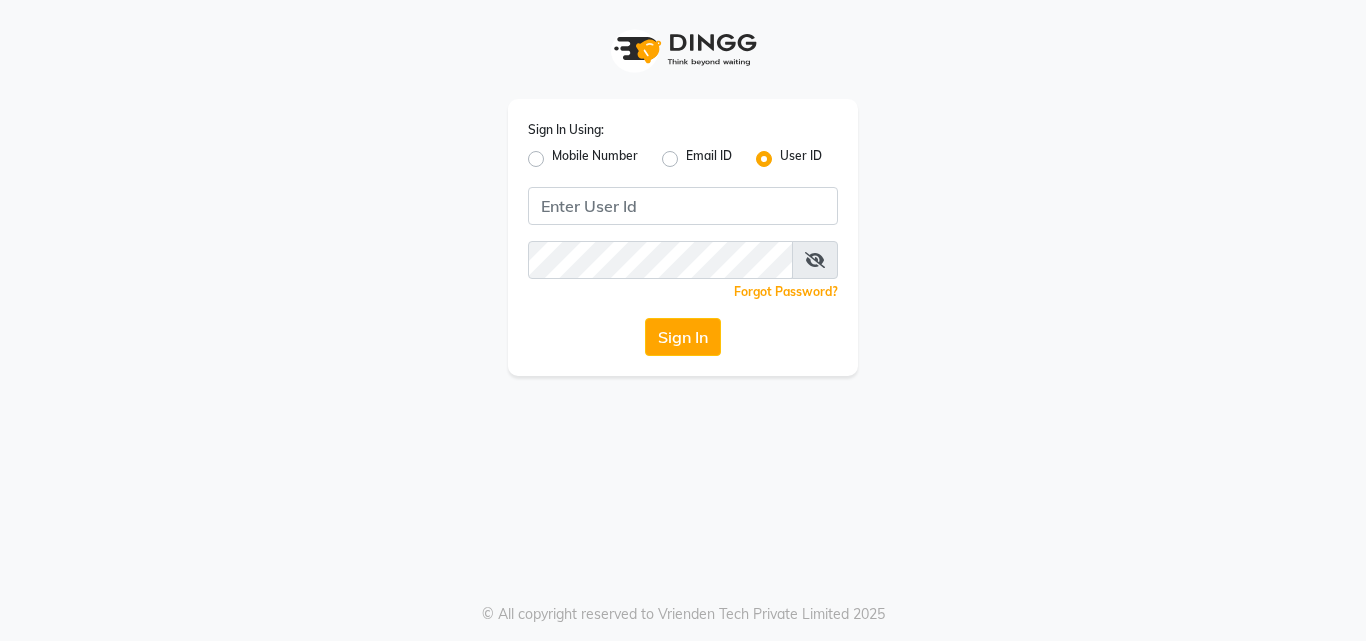 scroll, scrollTop: 0, scrollLeft: 0, axis: both 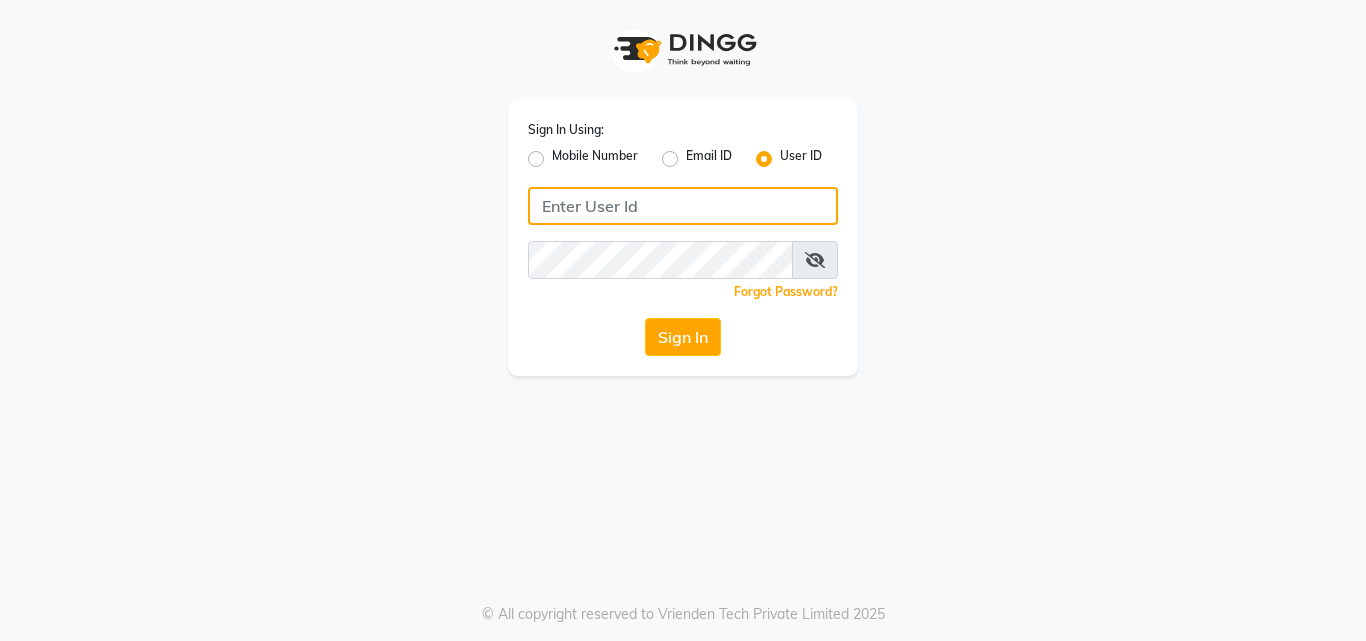 click 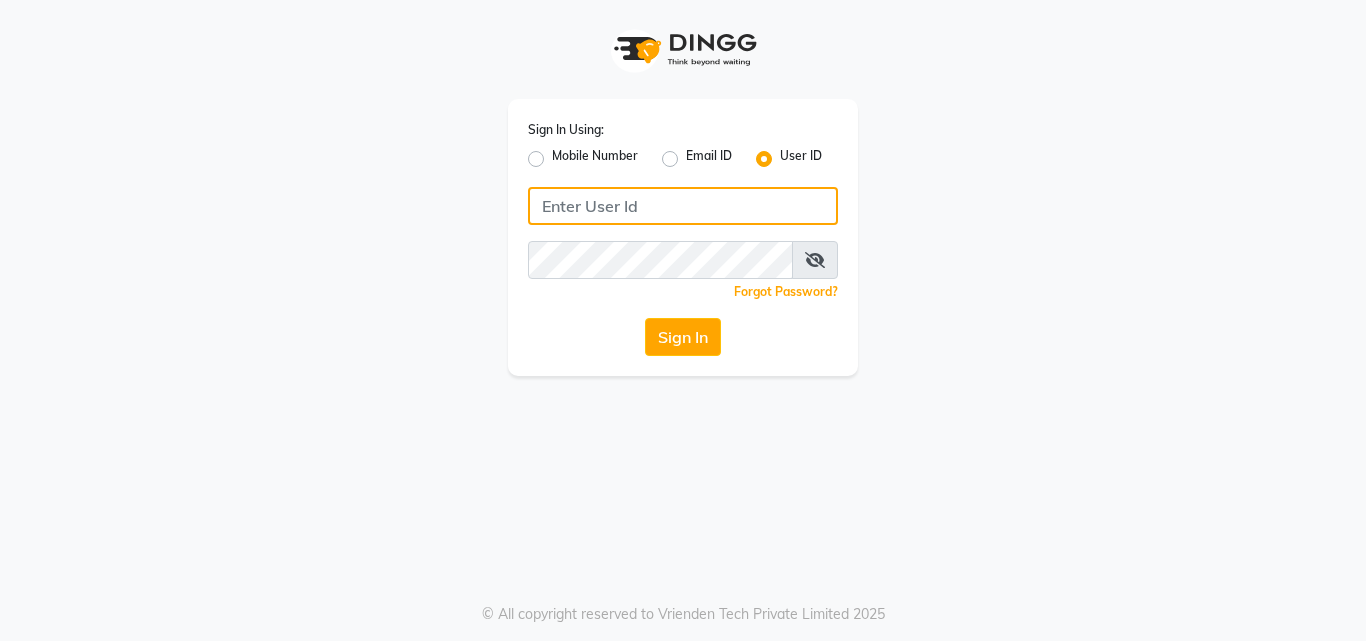 click 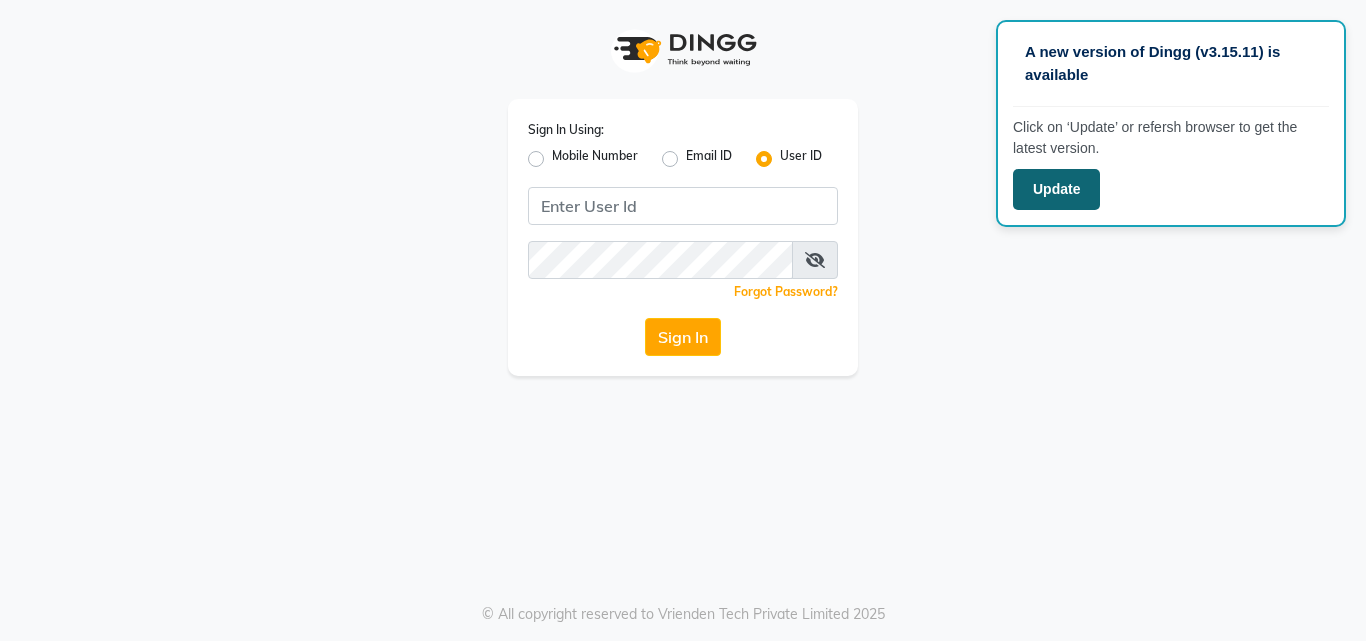click on "Update" 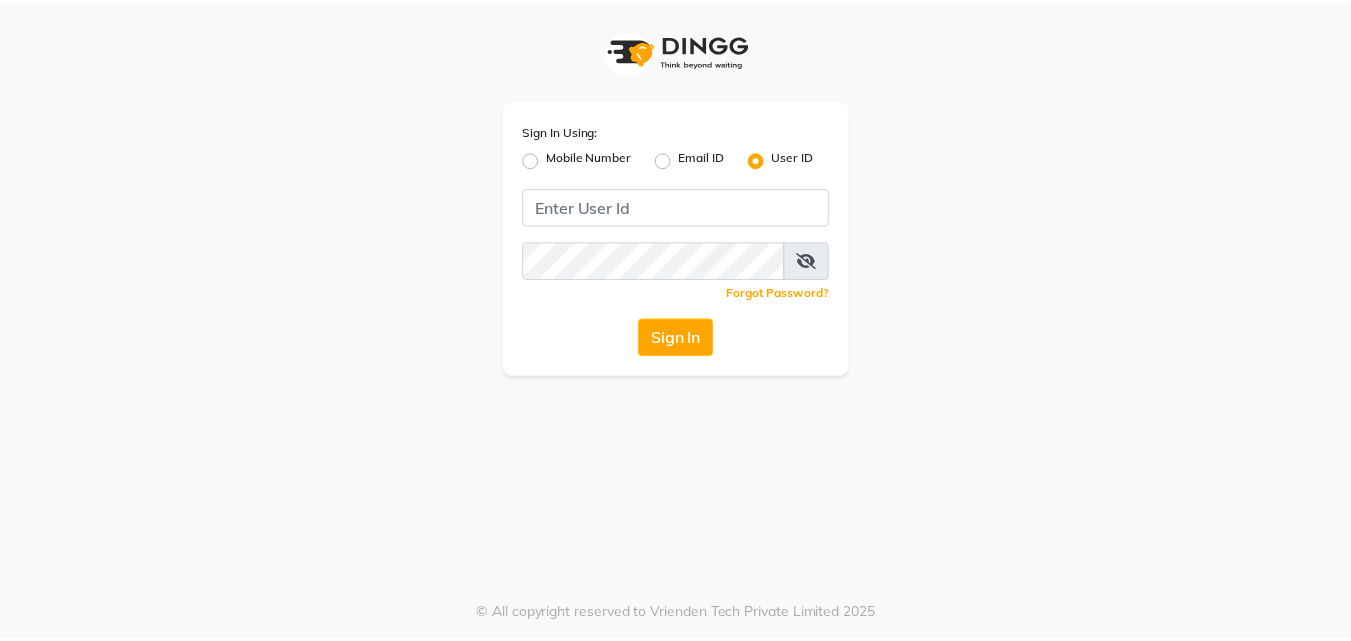 scroll, scrollTop: 0, scrollLeft: 0, axis: both 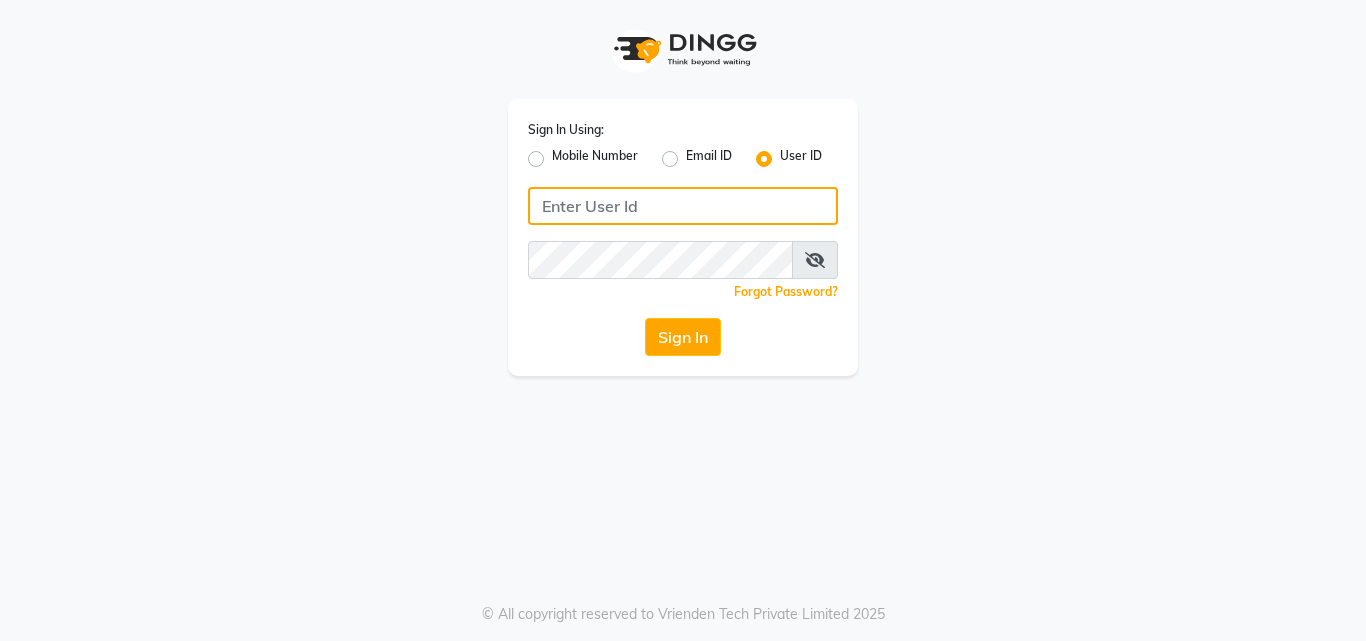 click 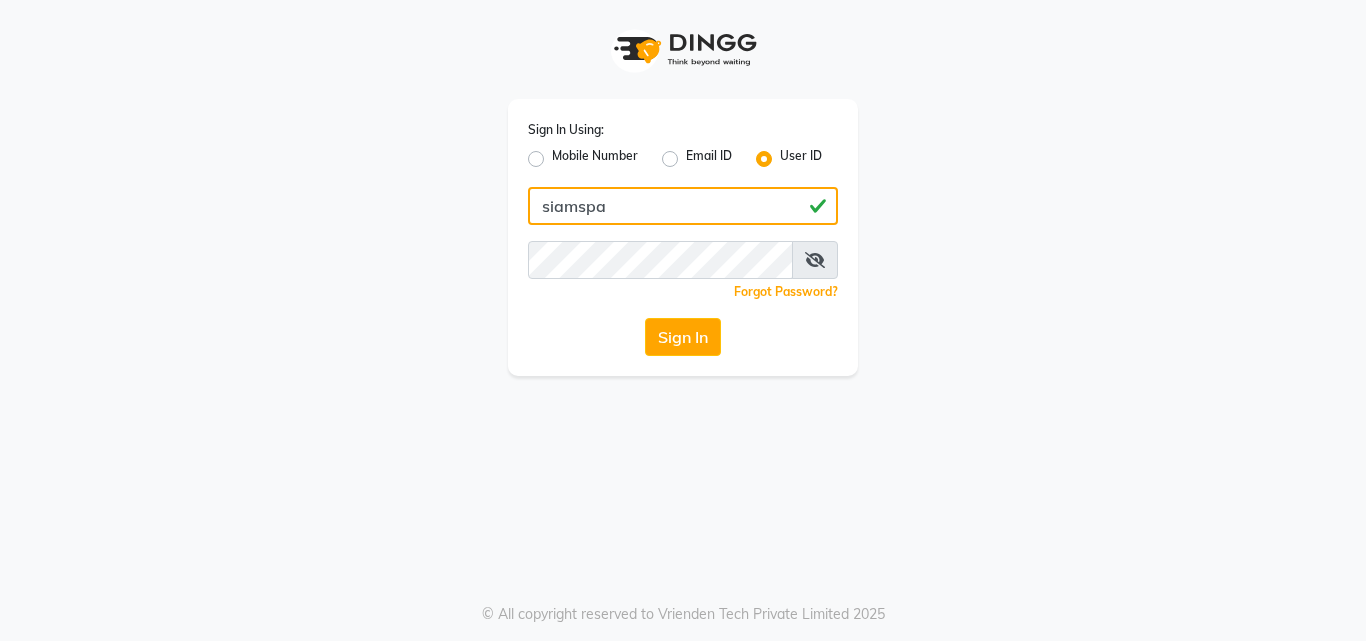 type on "siamspa" 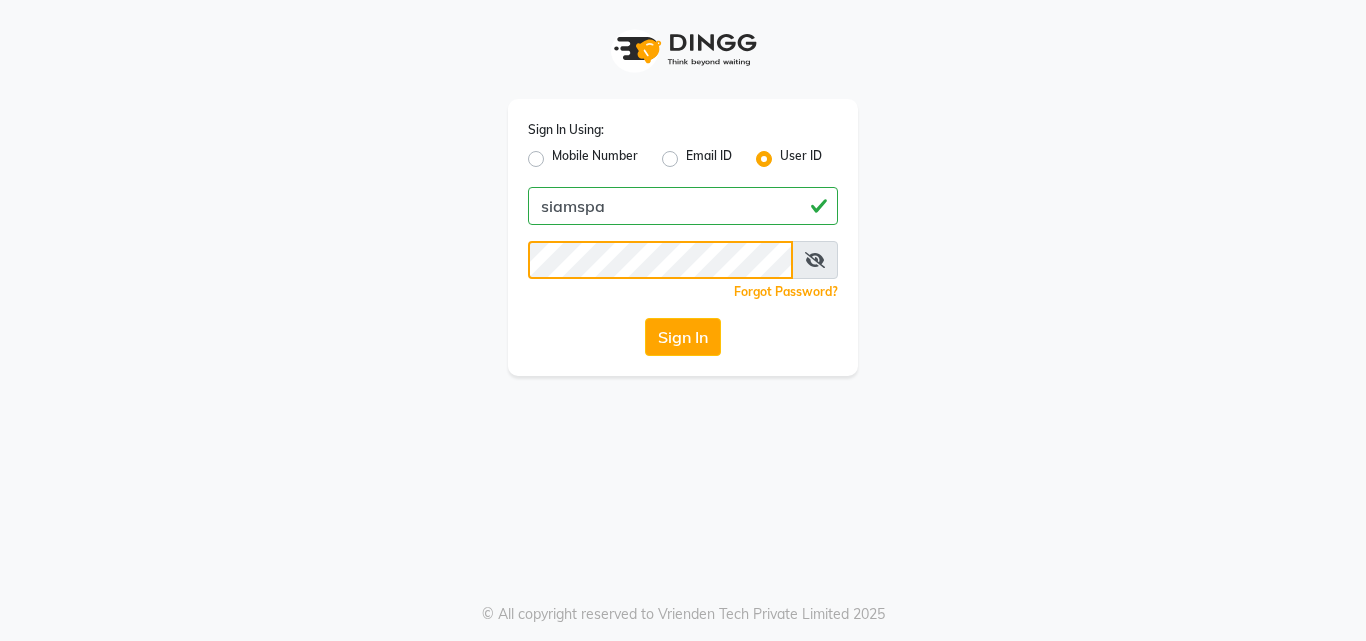click on "Sign In" 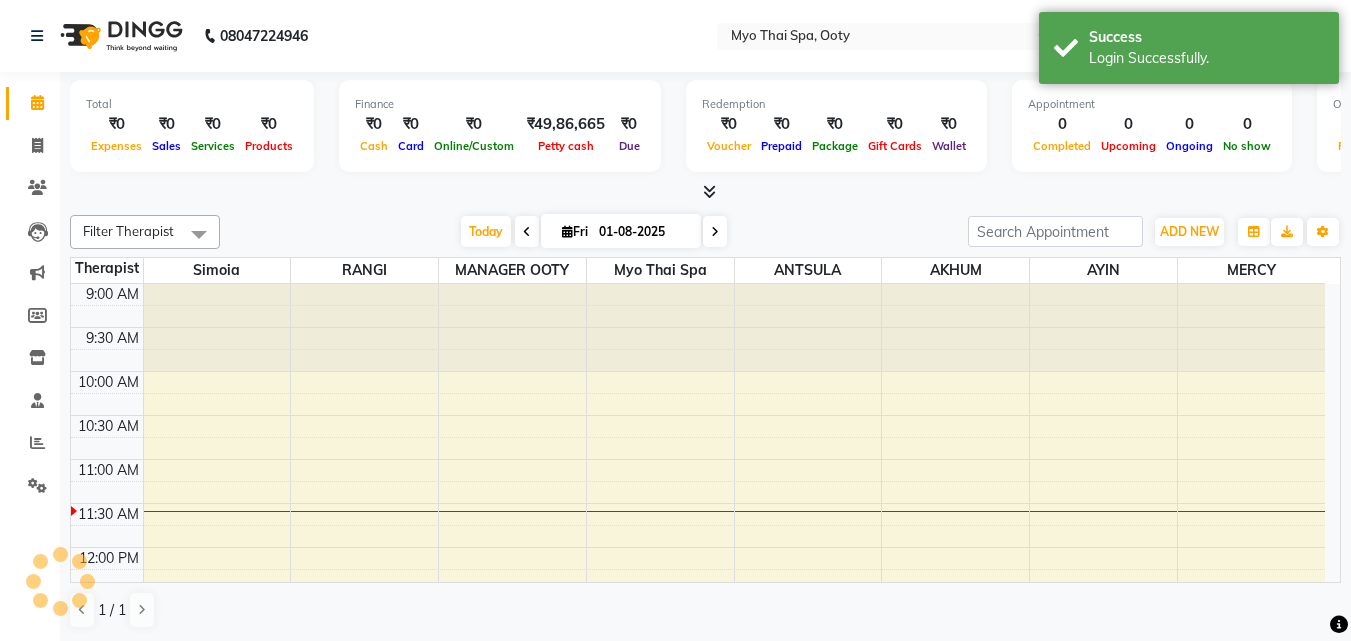 scroll, scrollTop: 0, scrollLeft: 0, axis: both 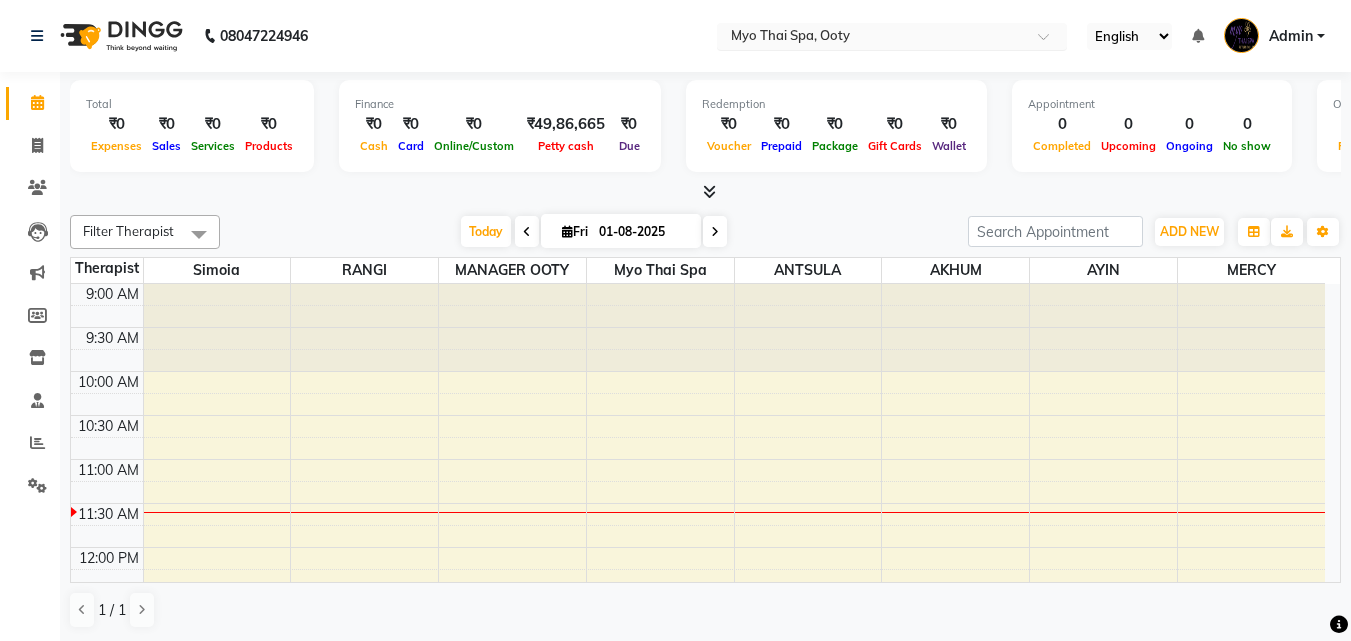 click at bounding box center [872, 38] 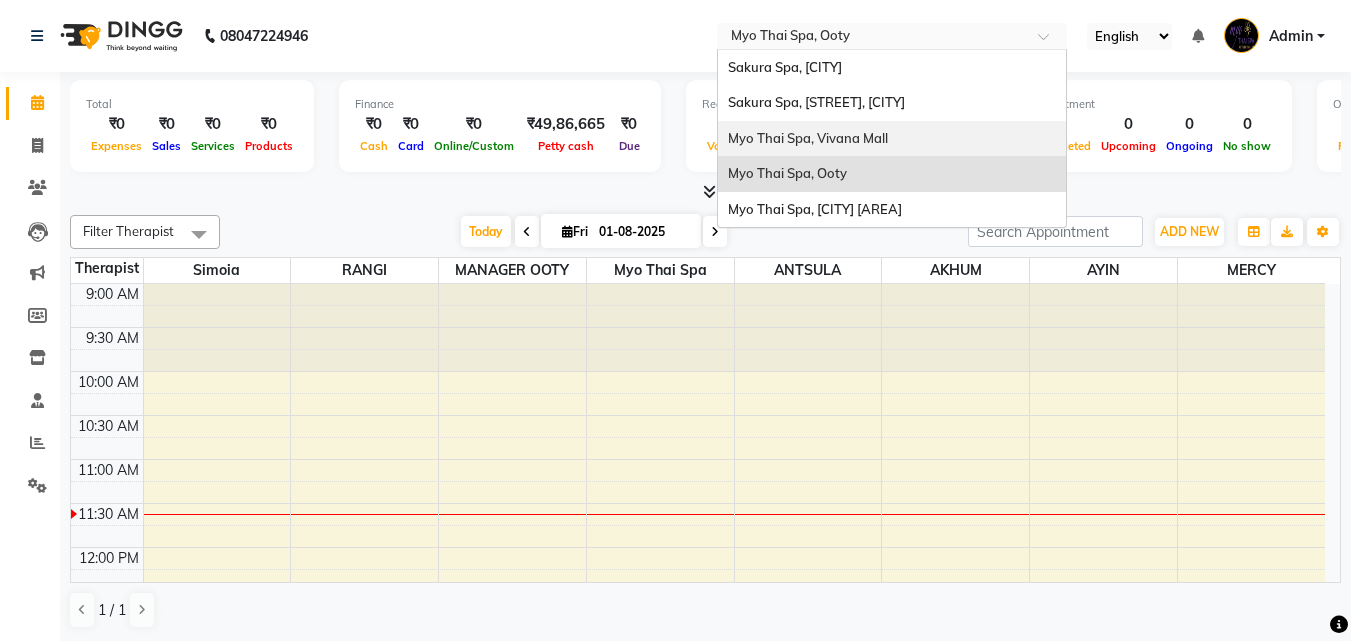 click on "Myo Thai Spa, Vivana Mall" at bounding box center (808, 138) 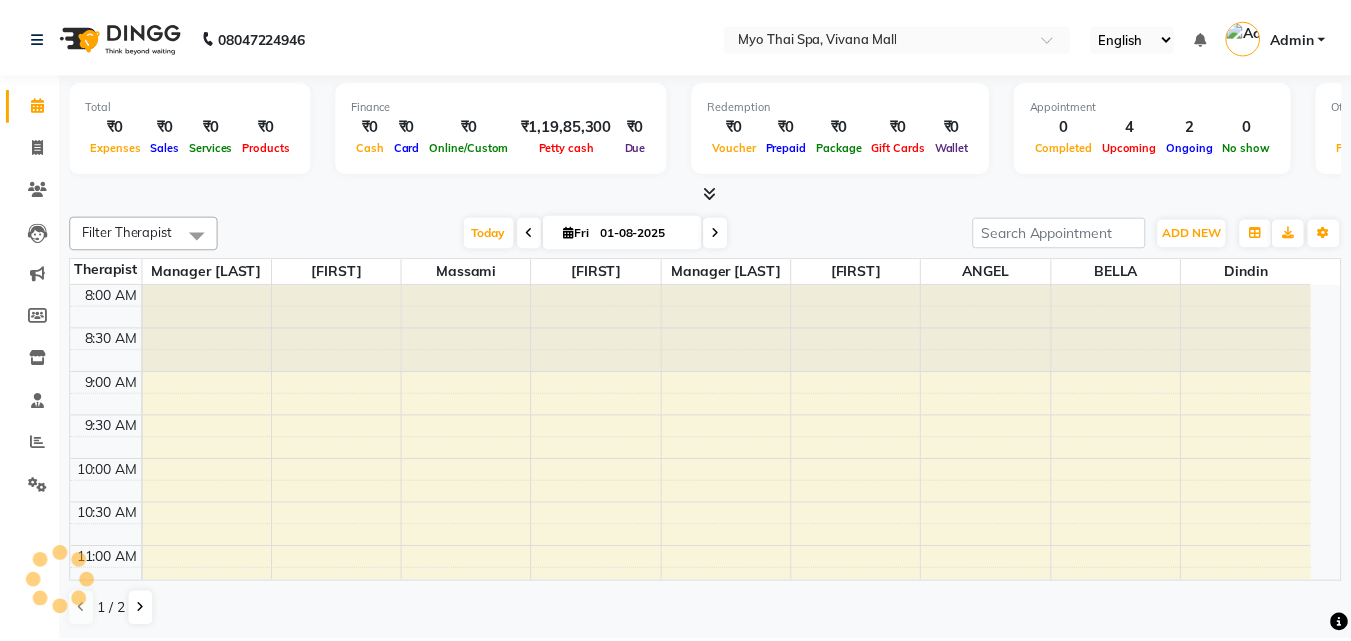 scroll, scrollTop: 0, scrollLeft: 0, axis: both 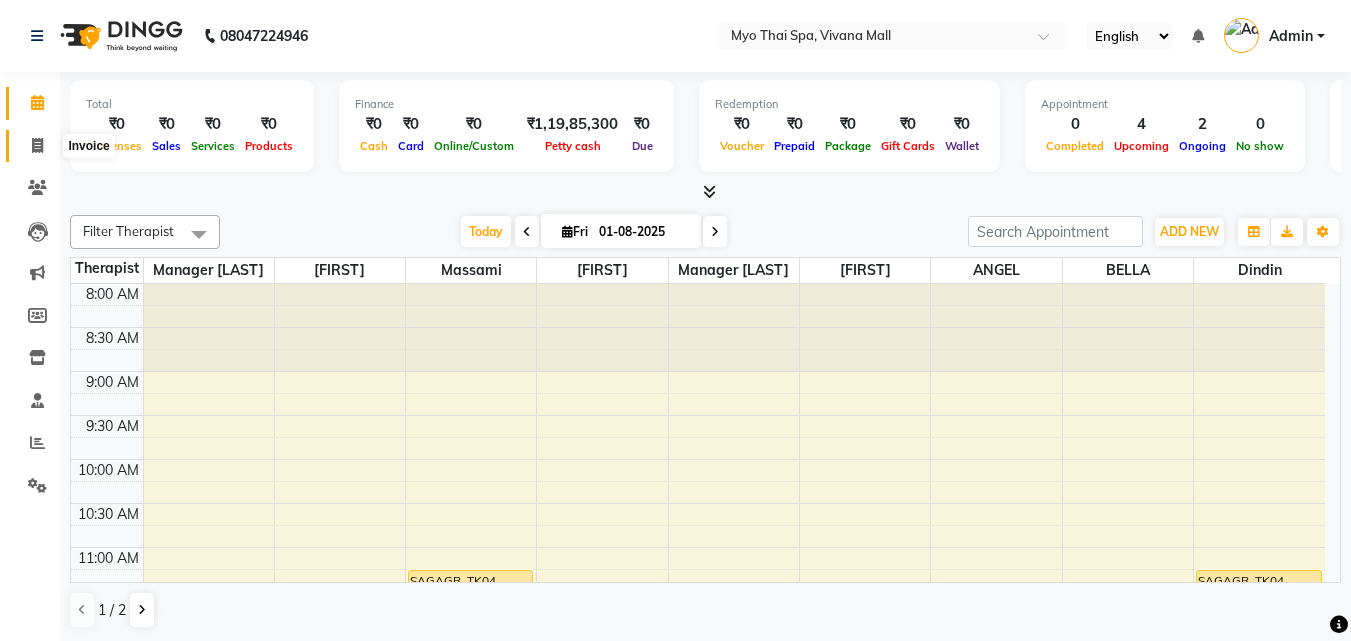 click 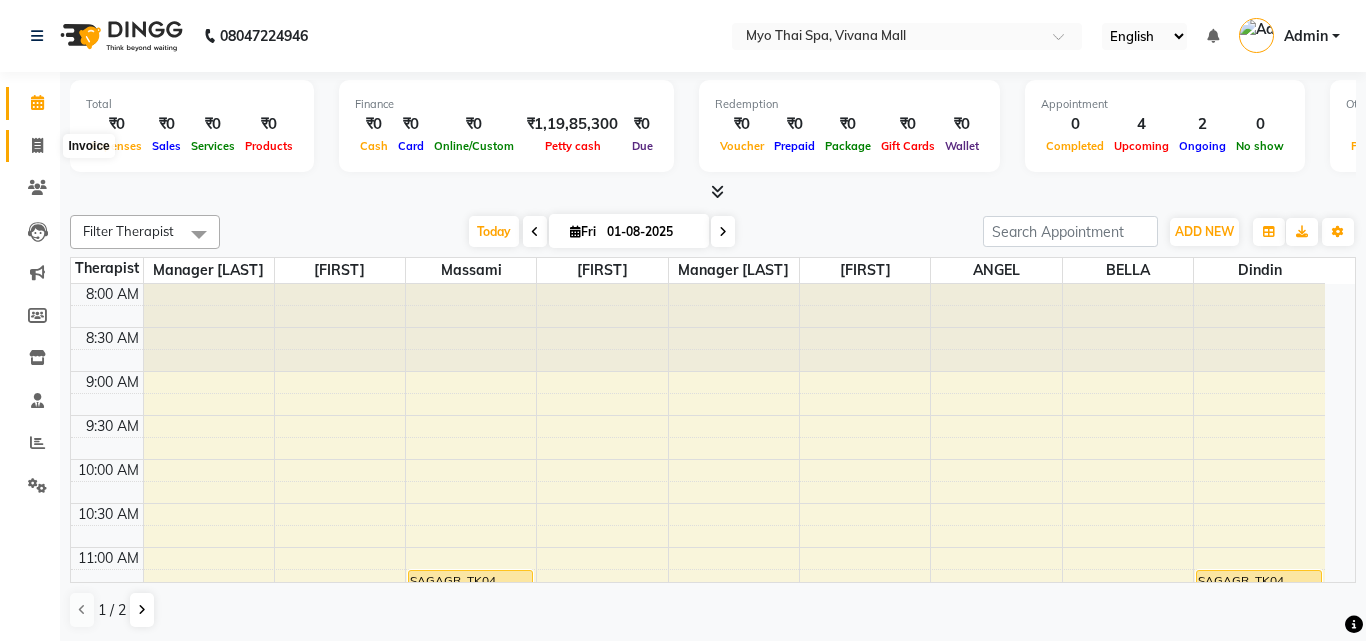 select on "3908" 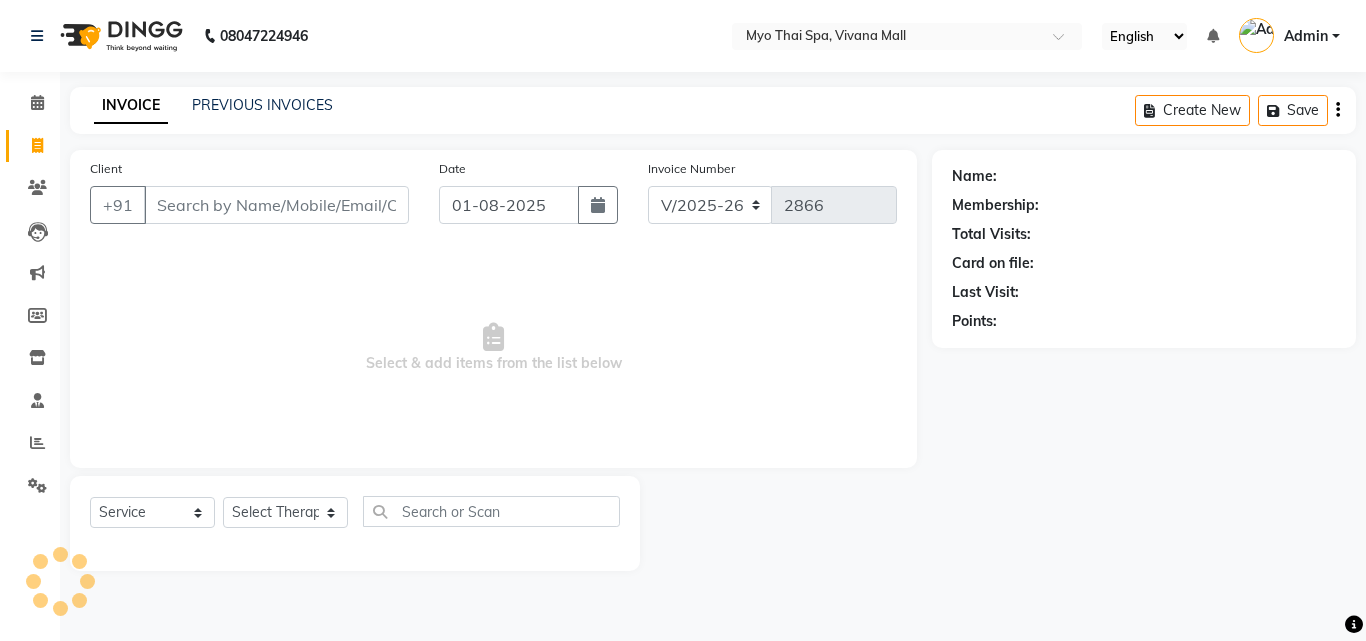 select on "V" 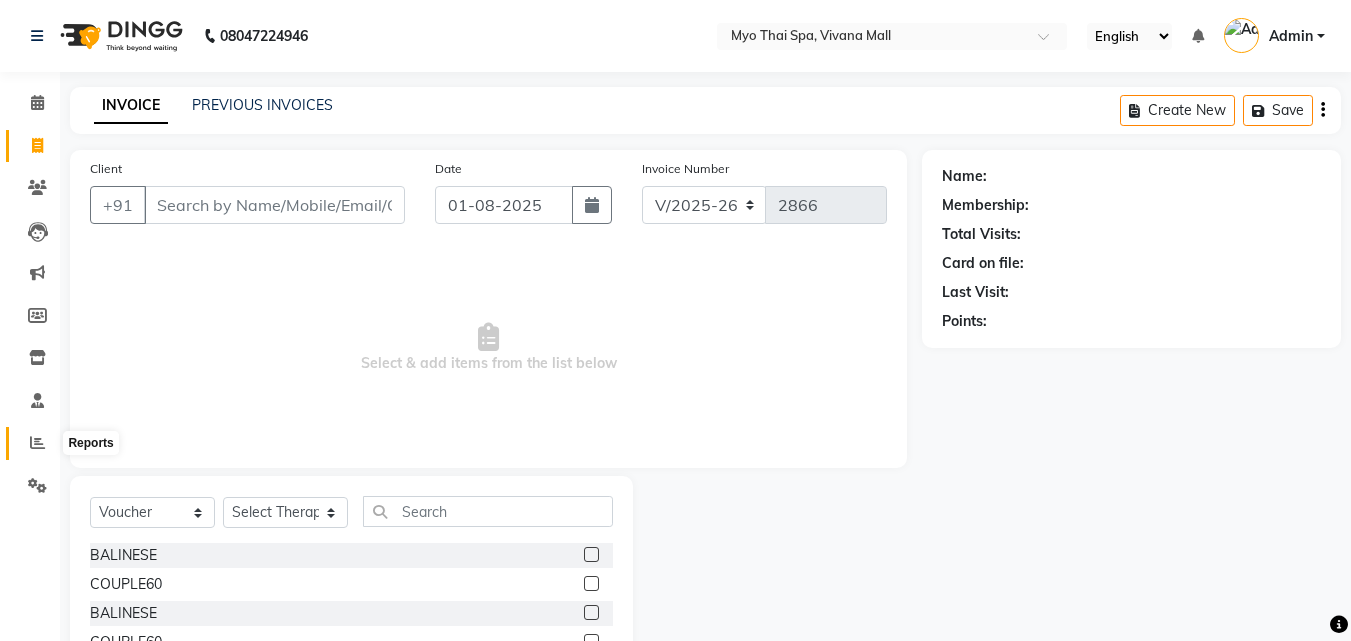 click 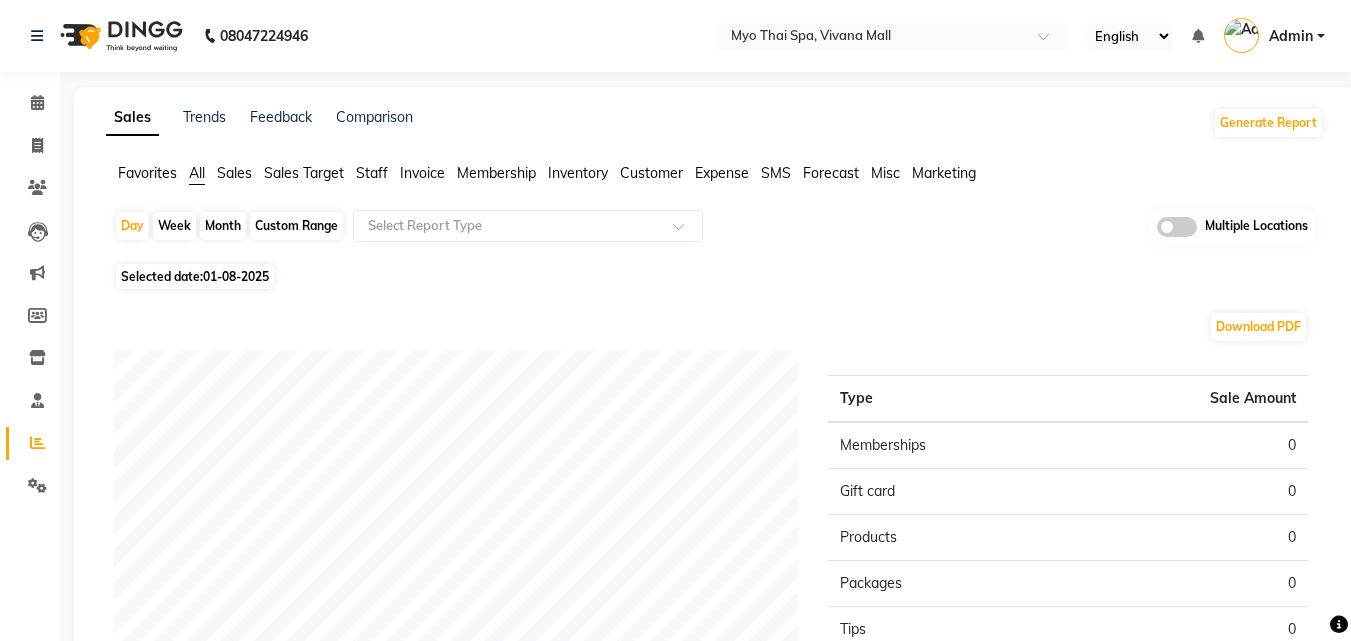 click on "Invoice" 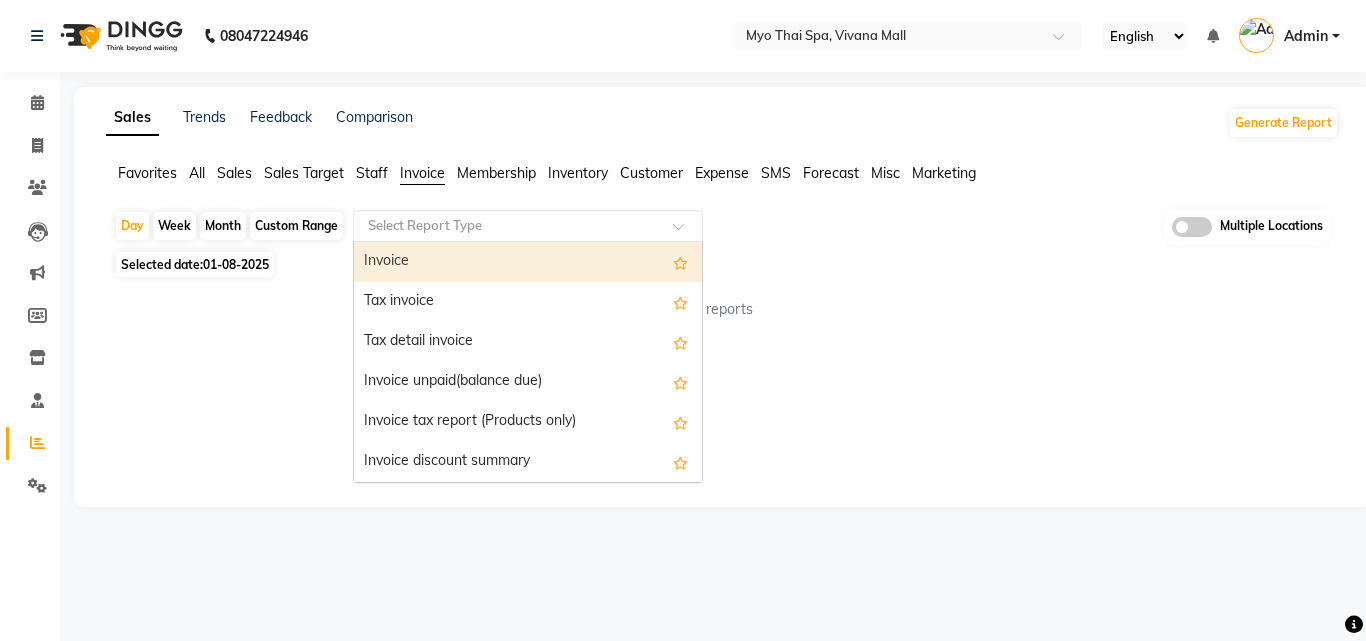 click 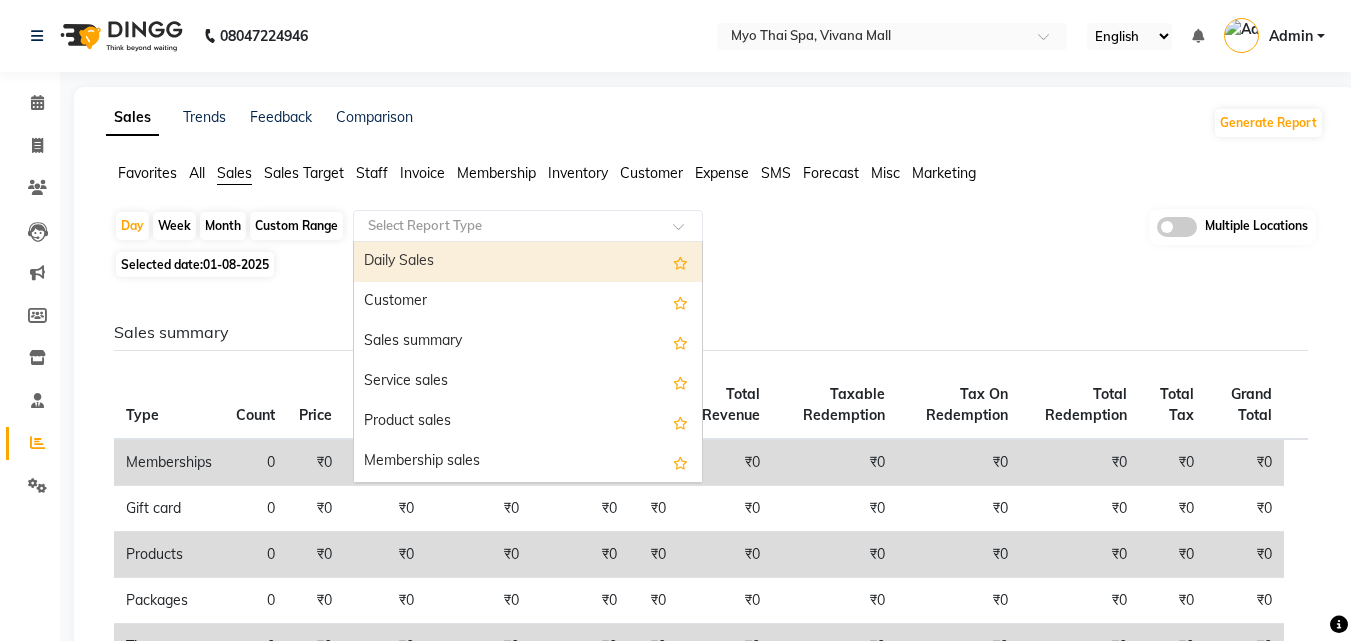 click 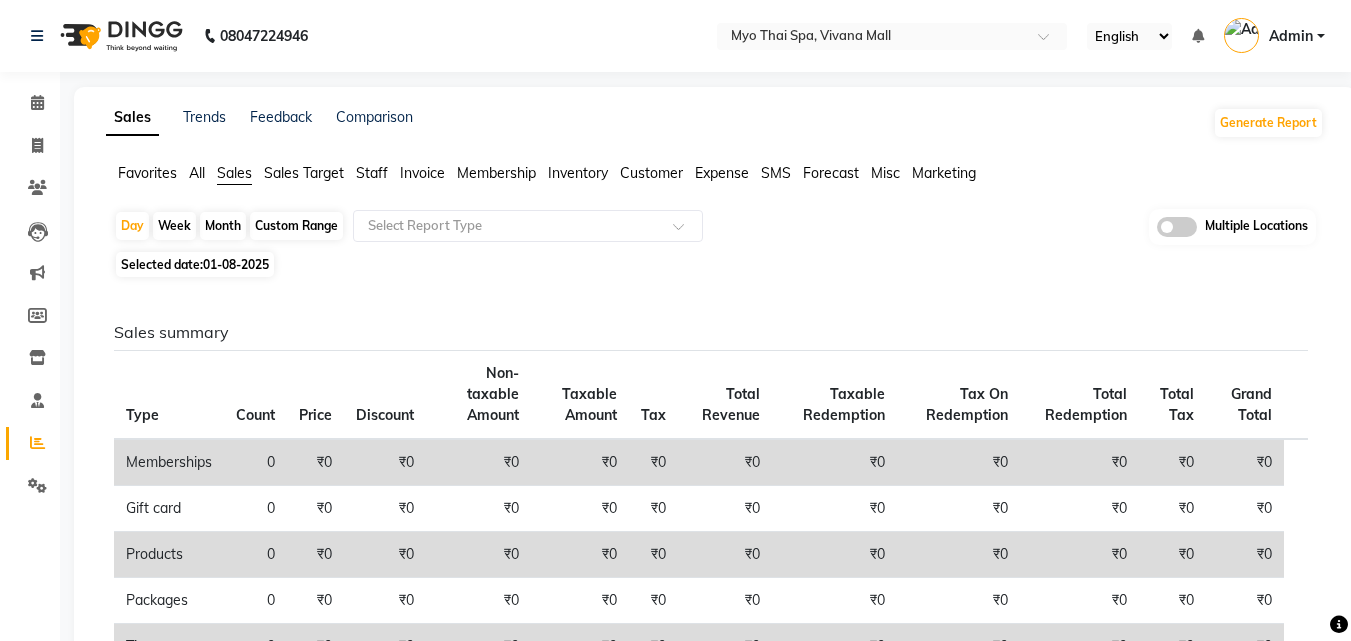 click on "Invoice" 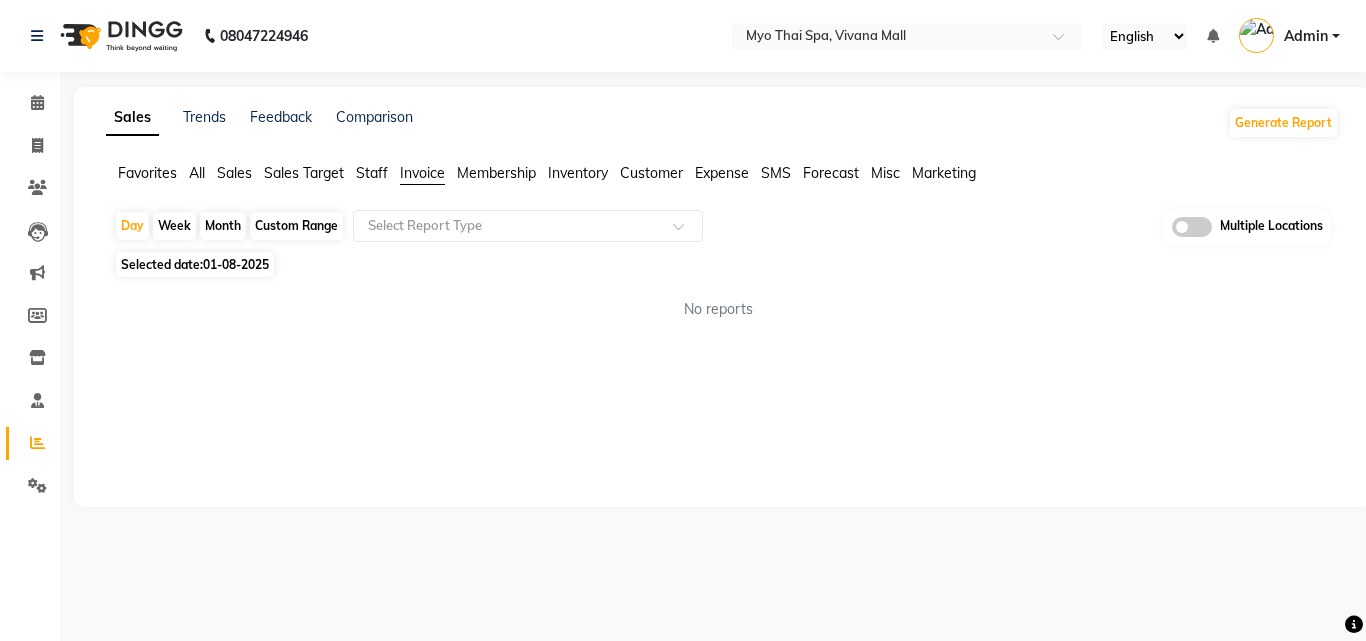 click on "Month" 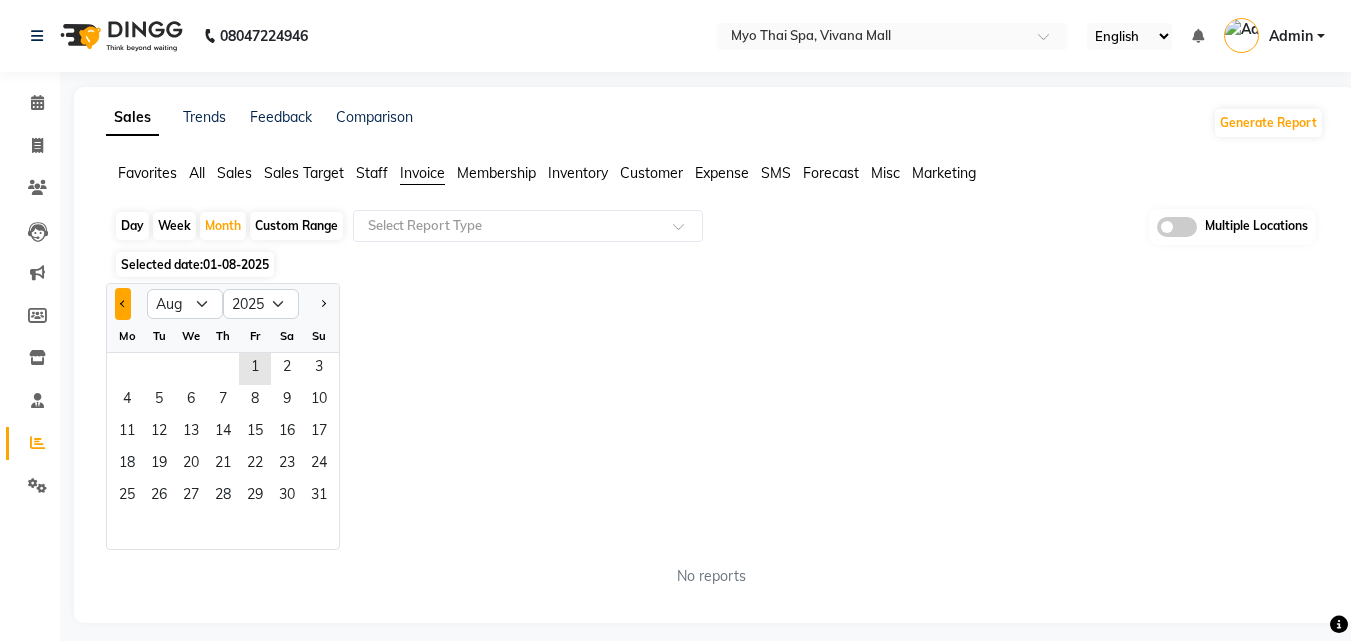 click 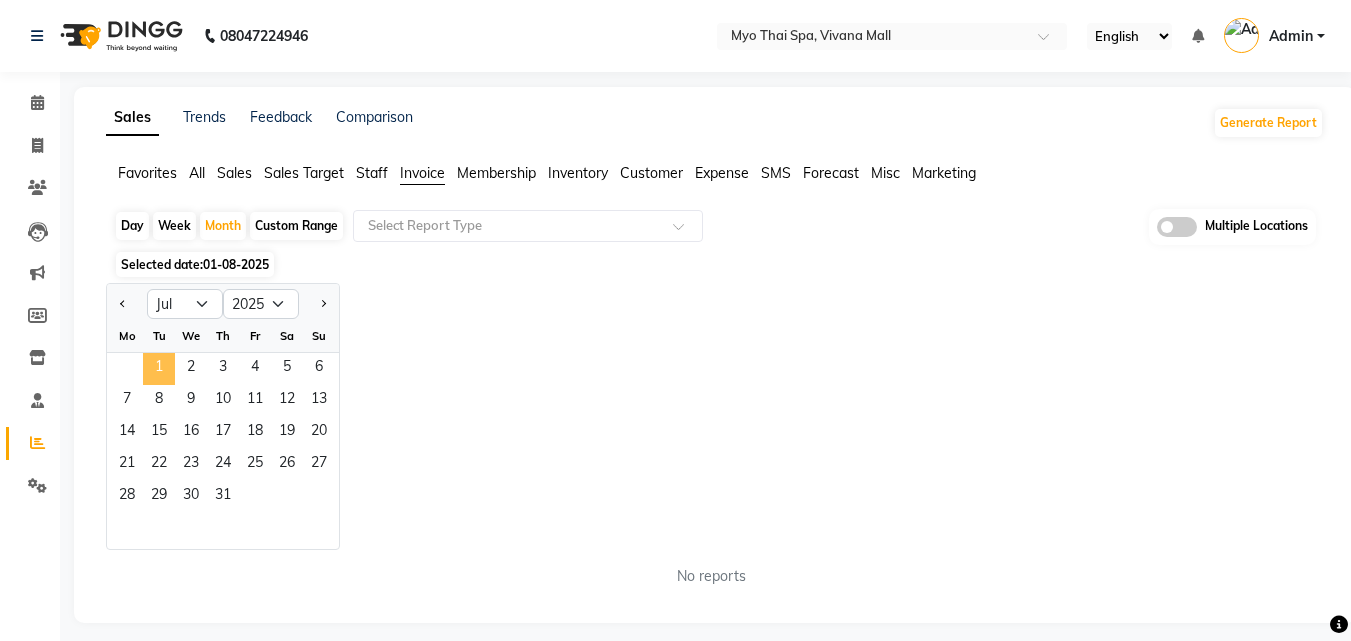 click on "1" 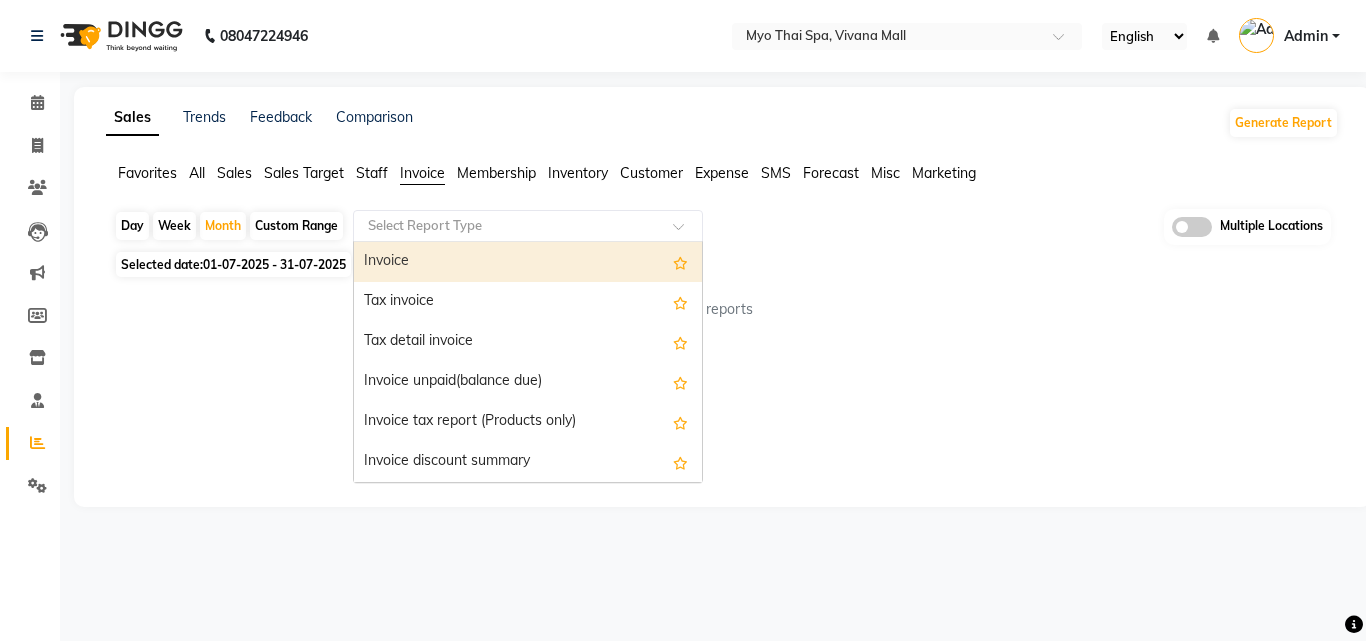 click 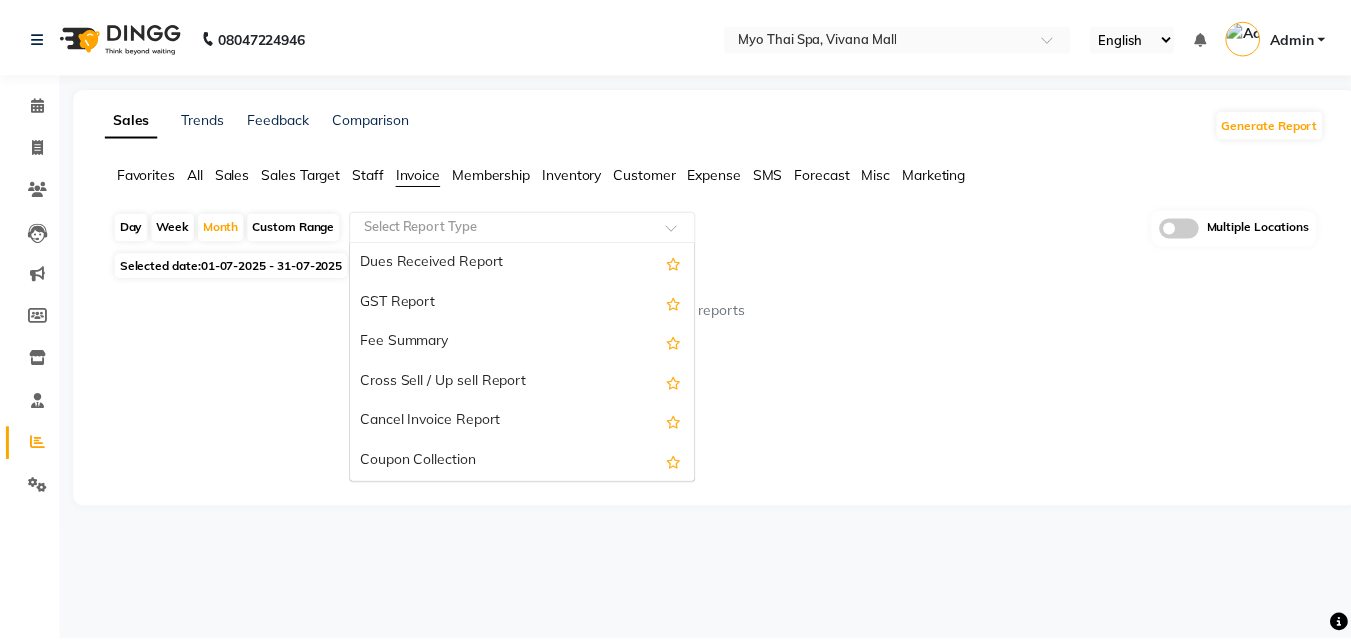 scroll, scrollTop: 0, scrollLeft: 0, axis: both 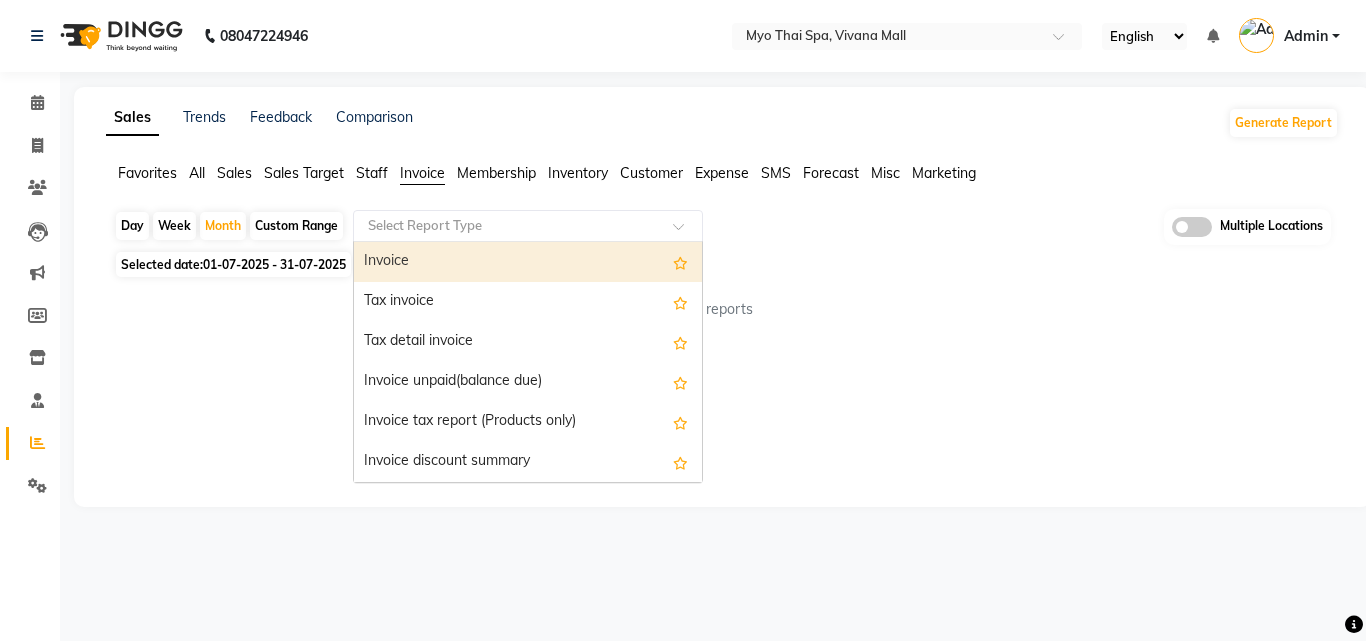 click on "Staff" 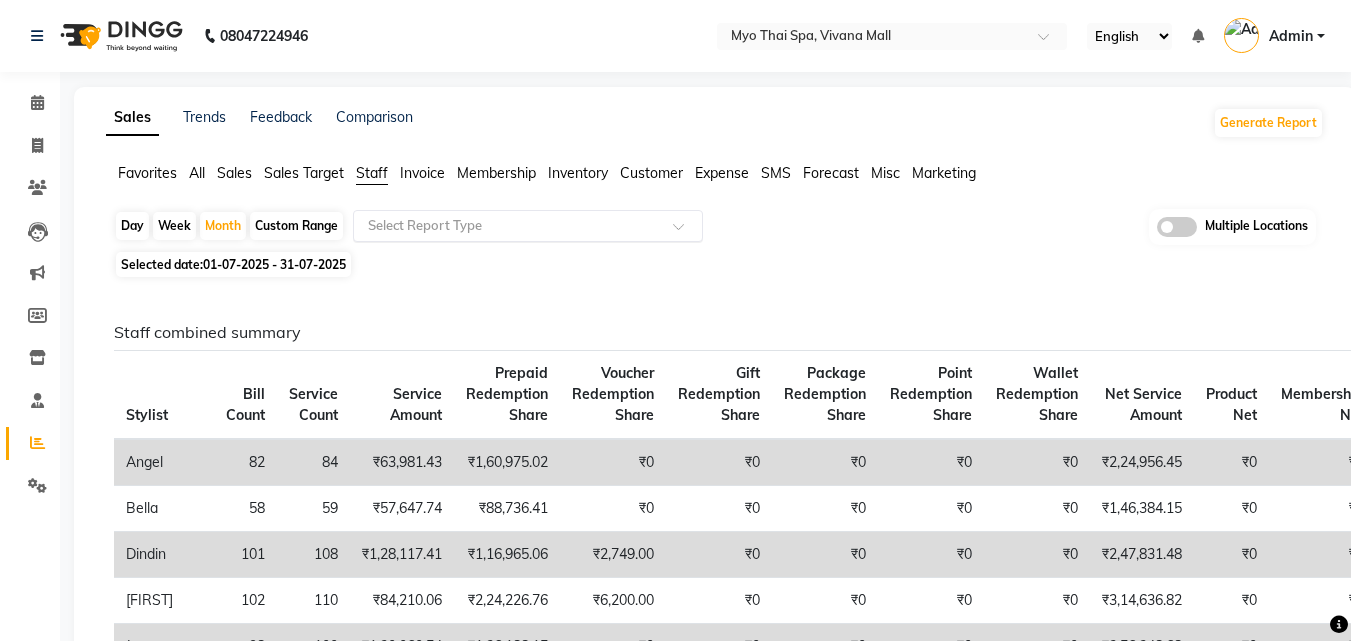 click 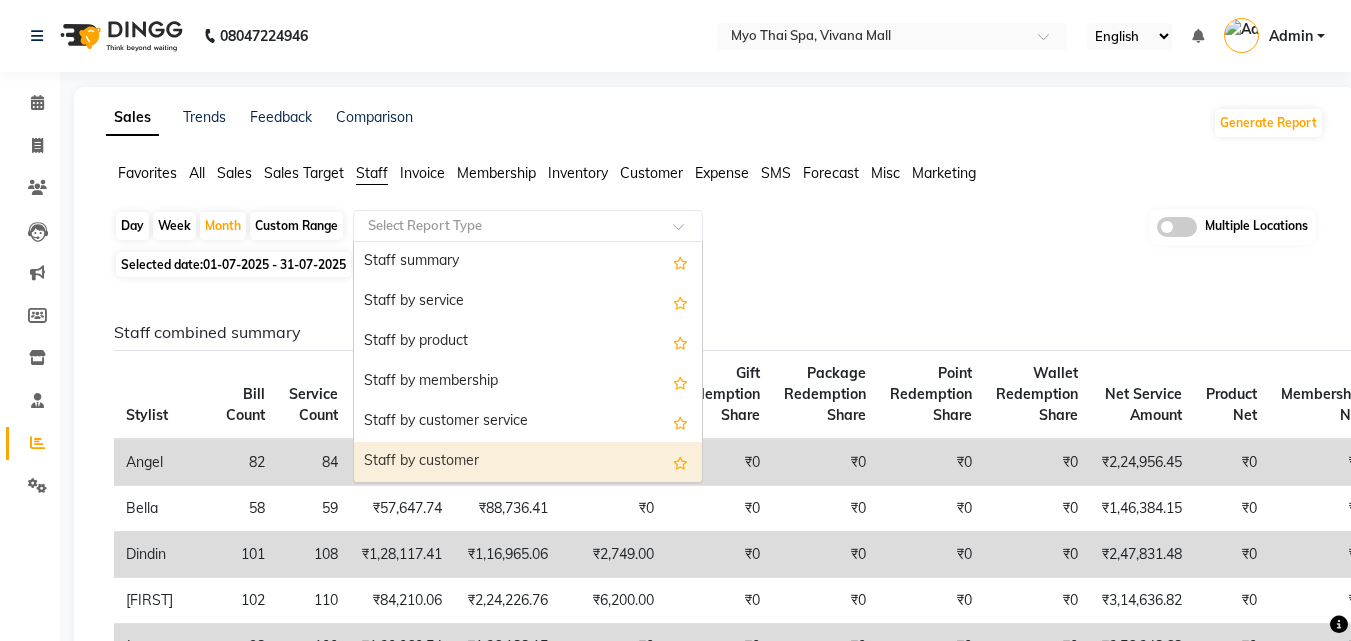 click on "Staff by customer" at bounding box center (528, 462) 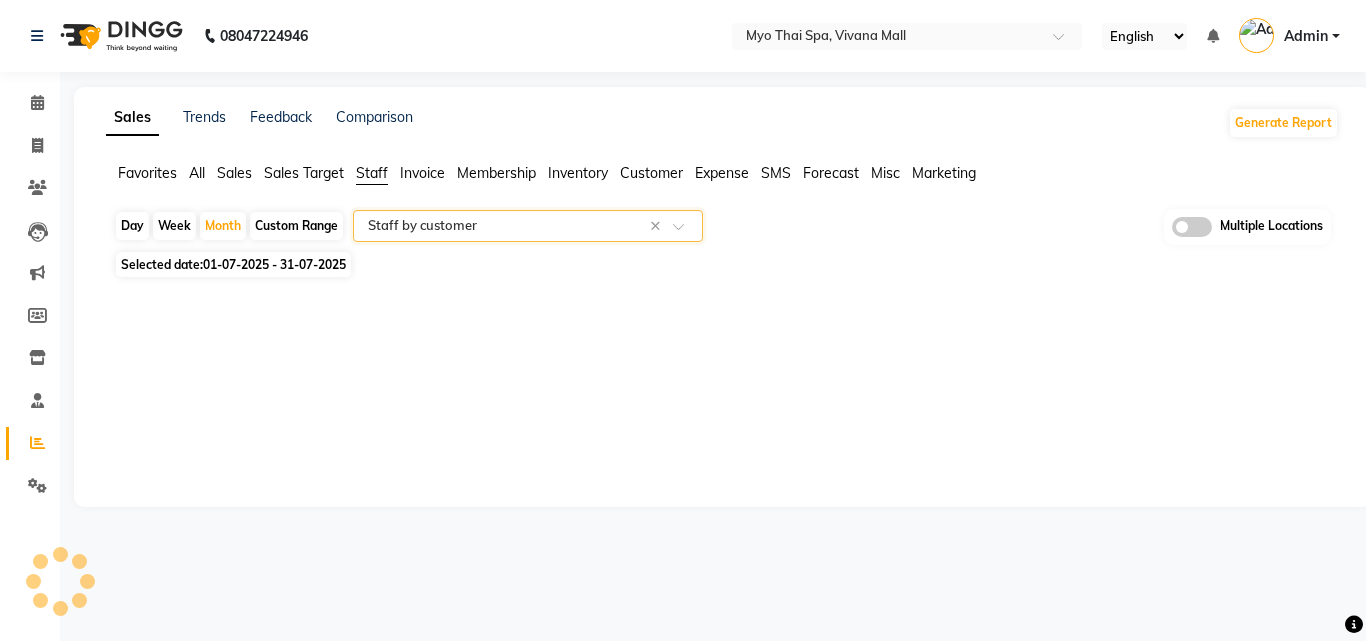 select on "full_report" 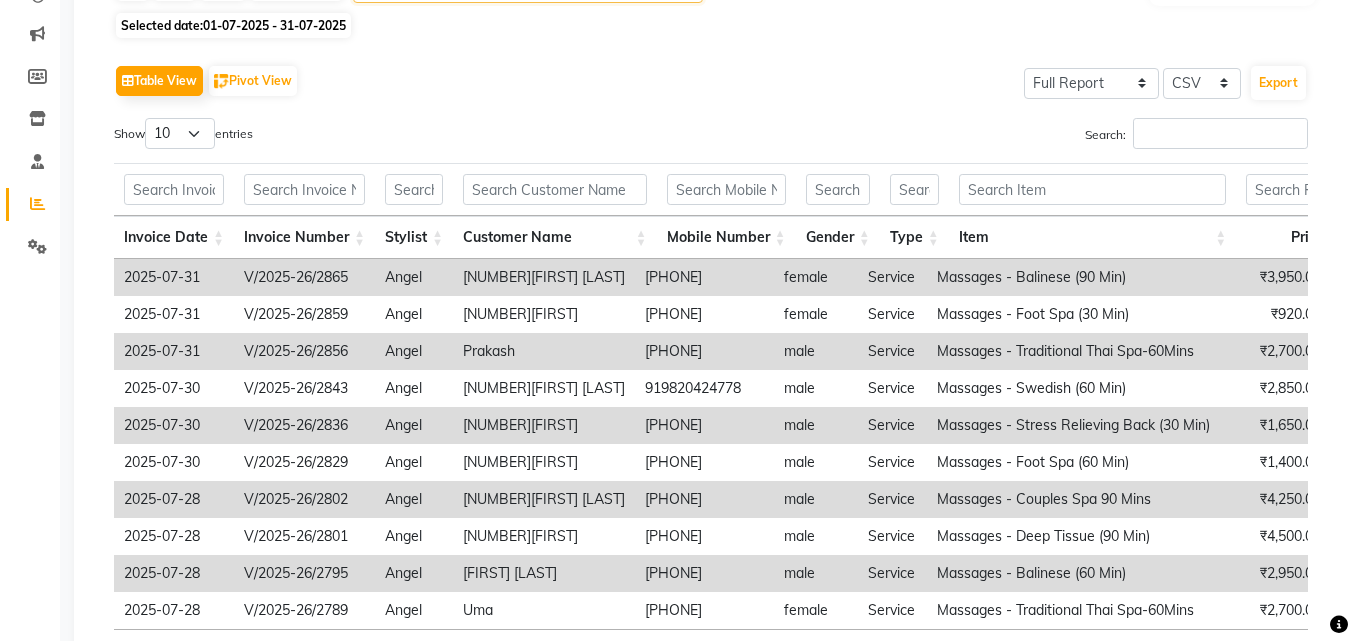 scroll, scrollTop: 208, scrollLeft: 0, axis: vertical 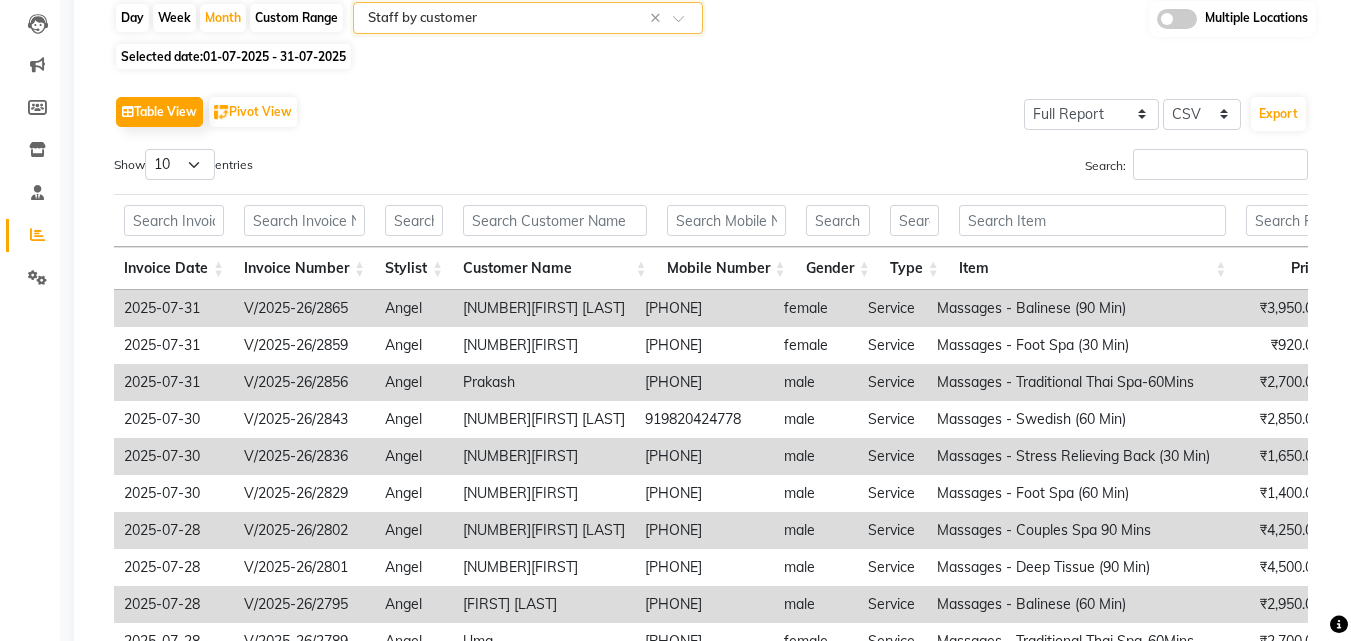 click 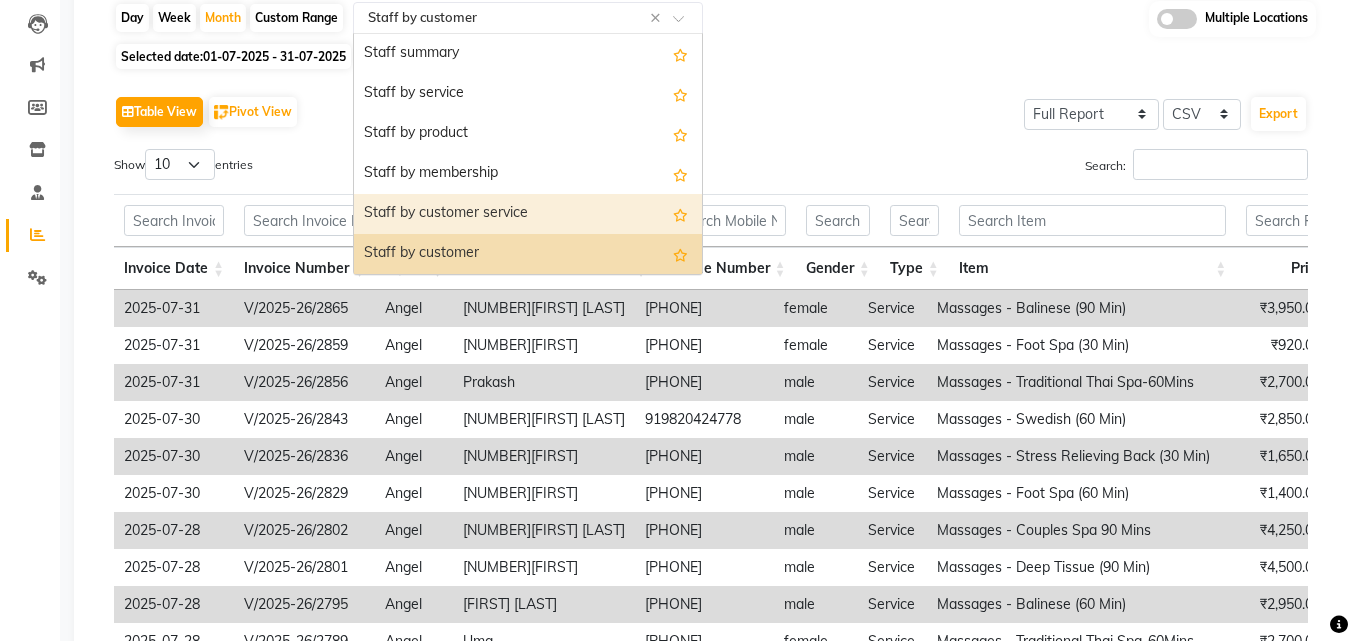 click on "Staff by customer service" at bounding box center [528, 214] 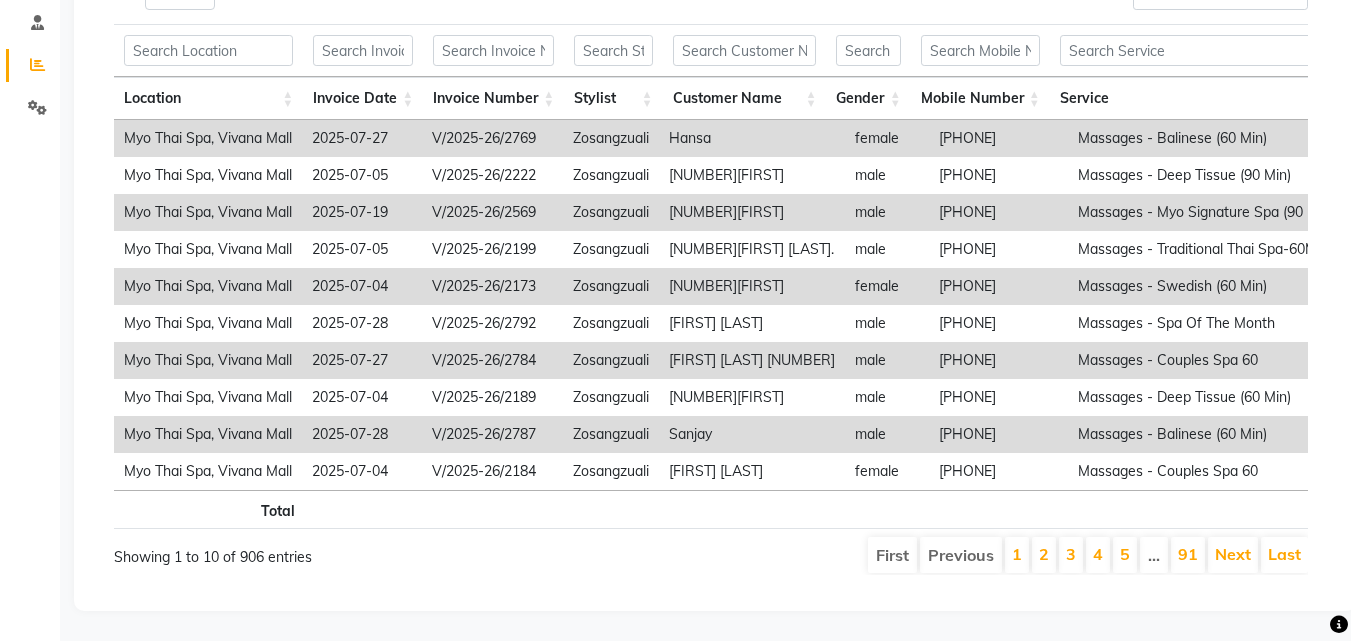scroll, scrollTop: 408, scrollLeft: 0, axis: vertical 